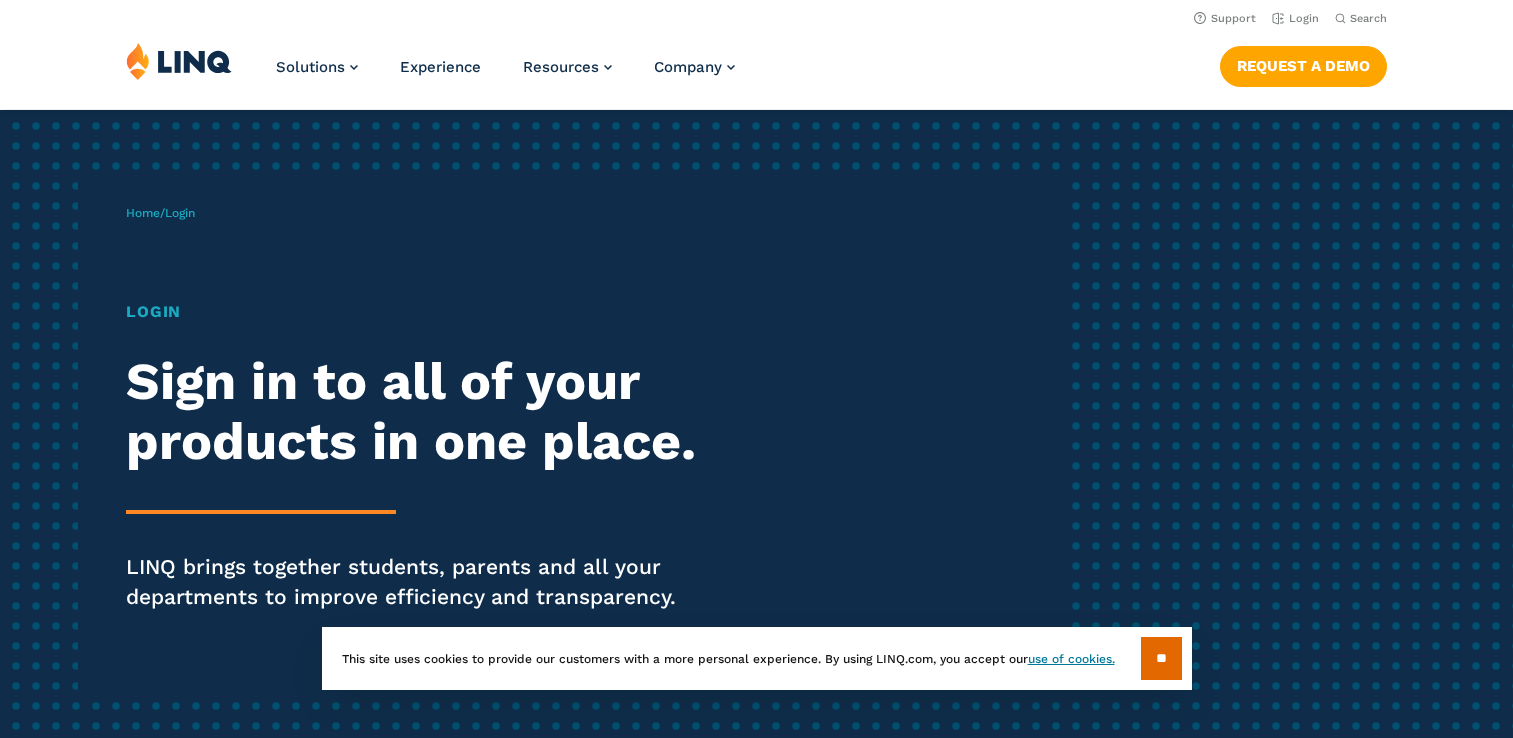 scroll, scrollTop: 0, scrollLeft: 0, axis: both 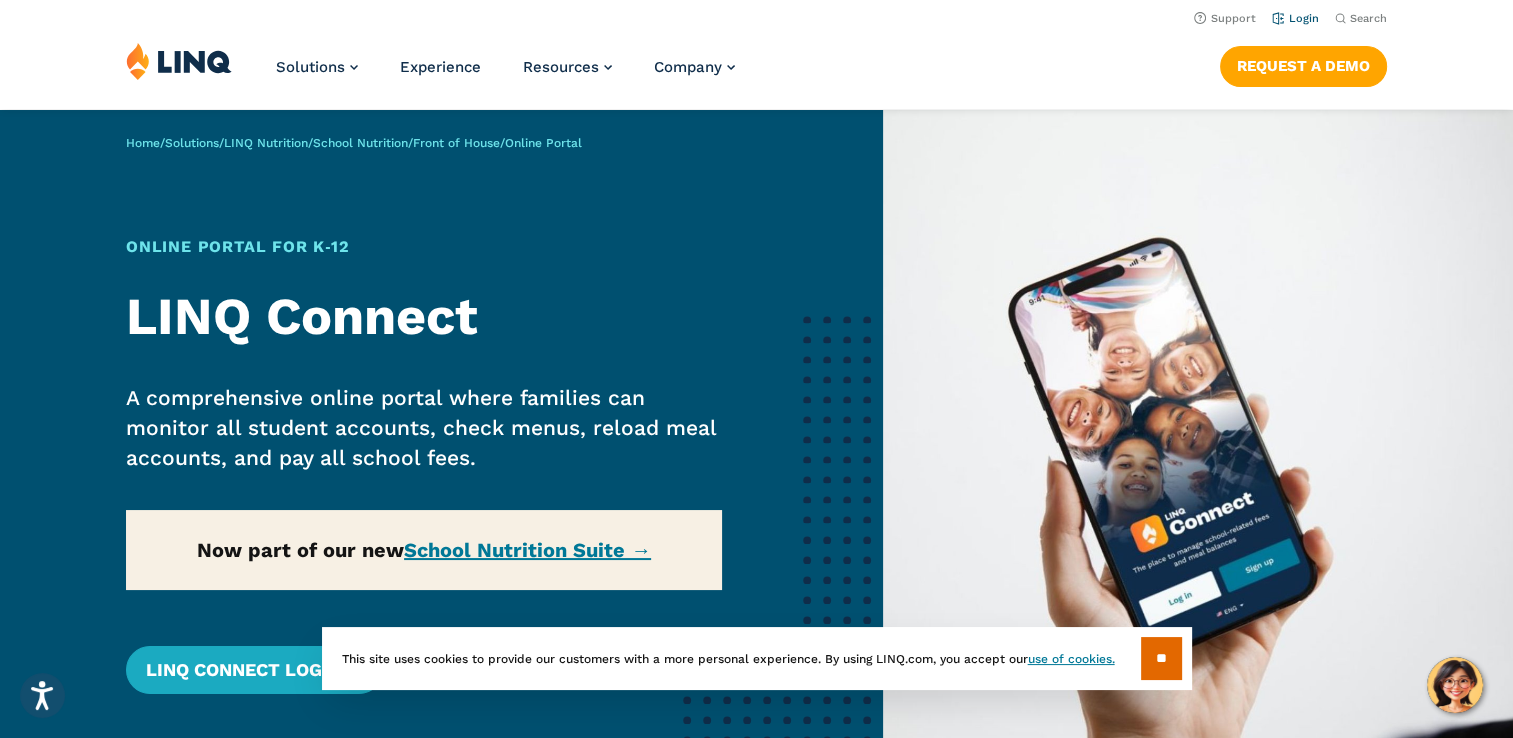 click on "Login" at bounding box center (1295, 18) 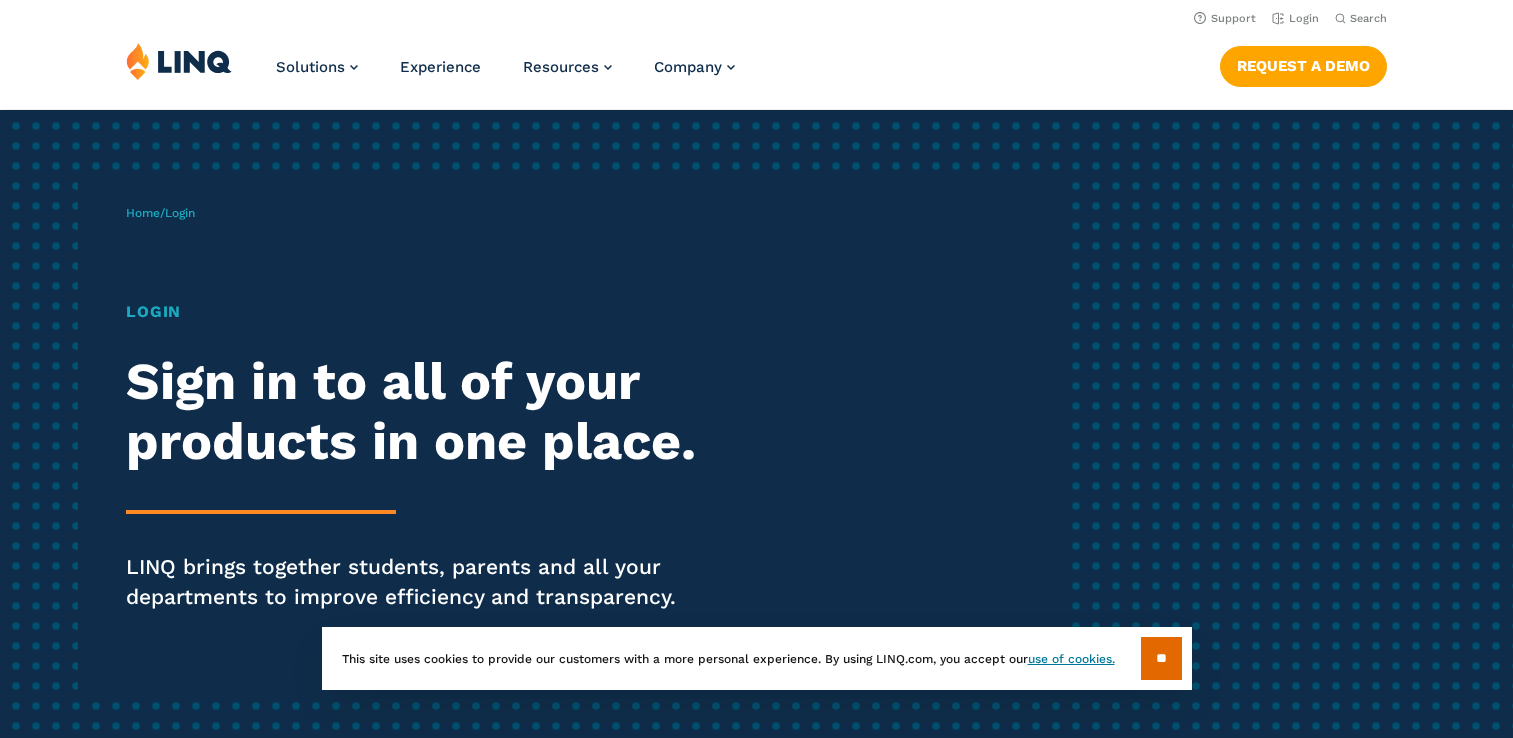 scroll, scrollTop: 0, scrollLeft: 0, axis: both 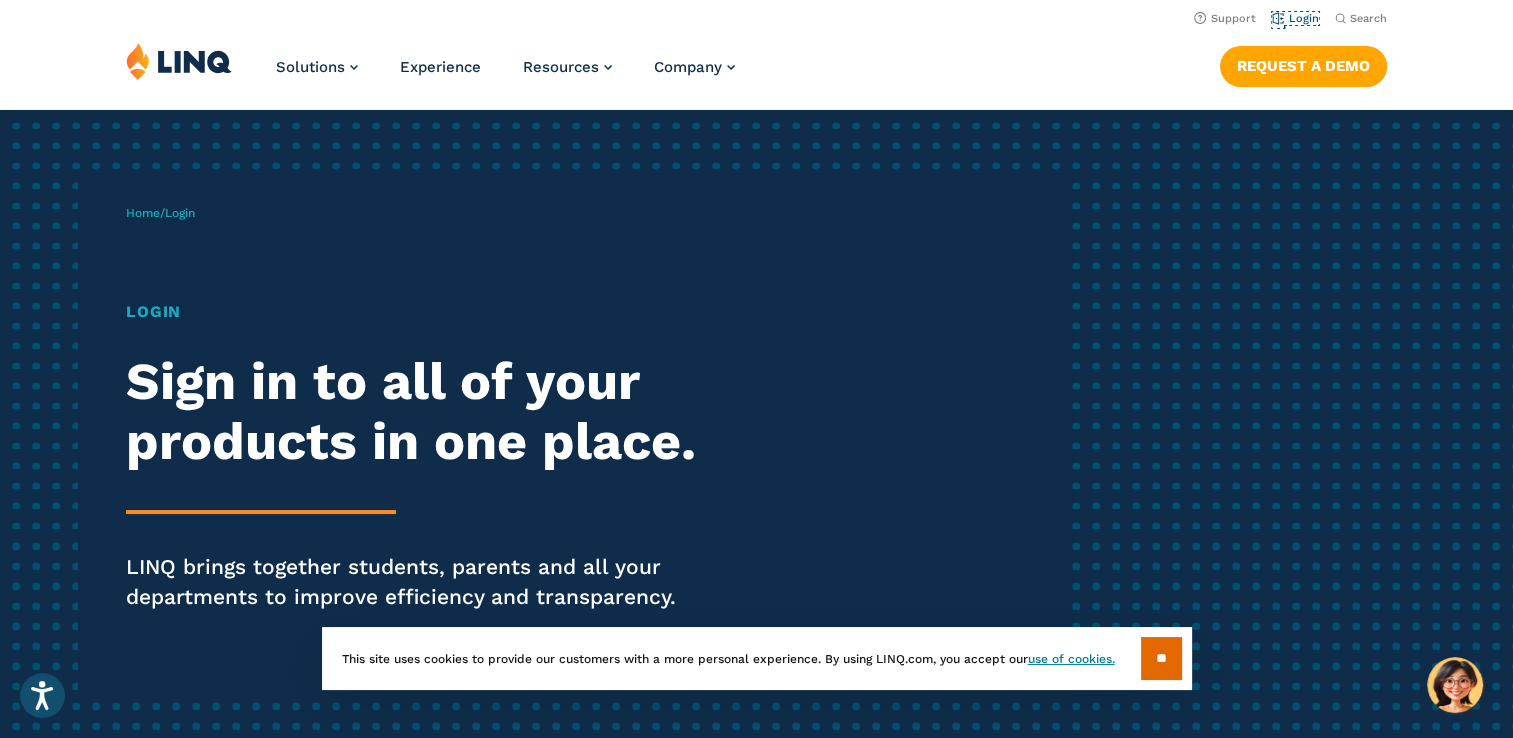 click on "Login" at bounding box center [1295, 18] 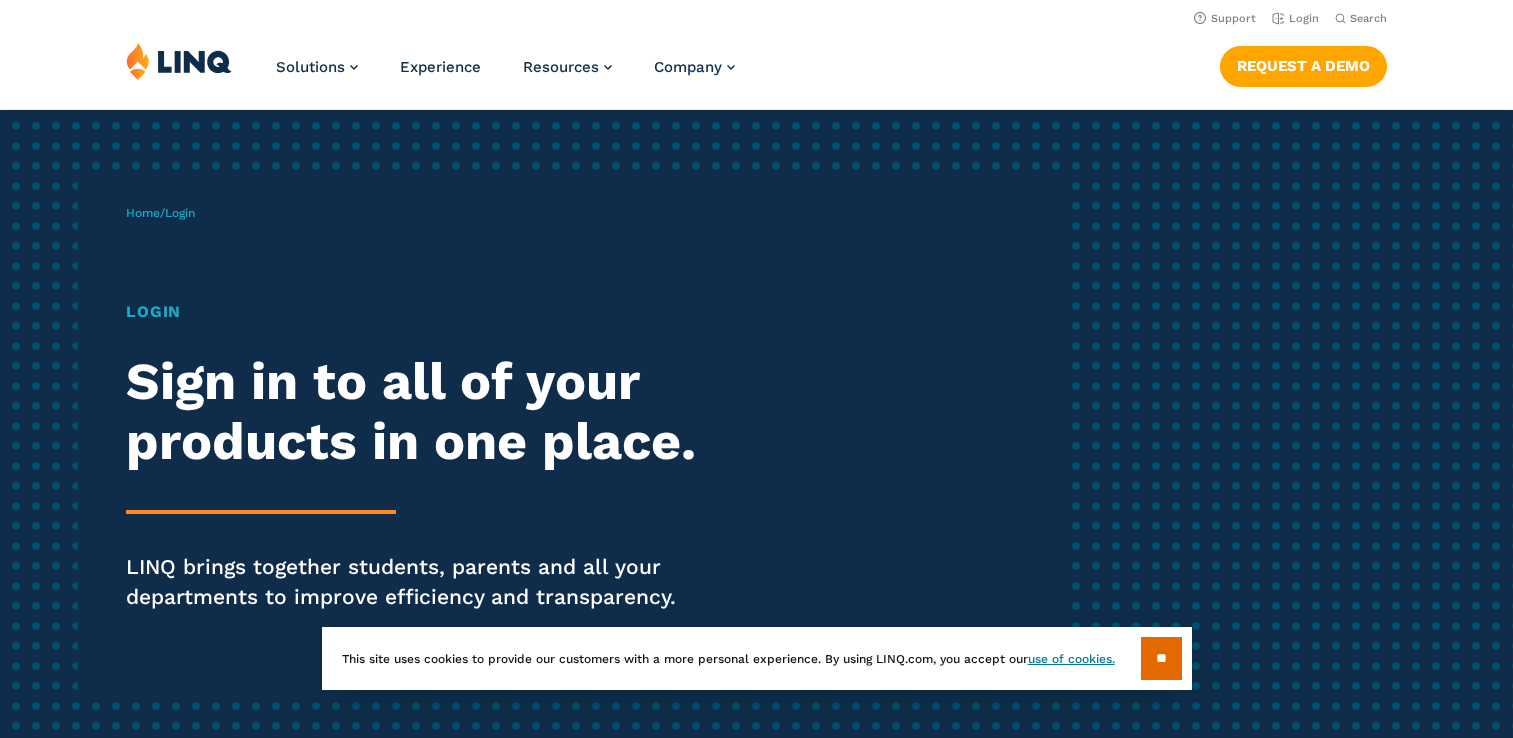 scroll, scrollTop: 0, scrollLeft: 0, axis: both 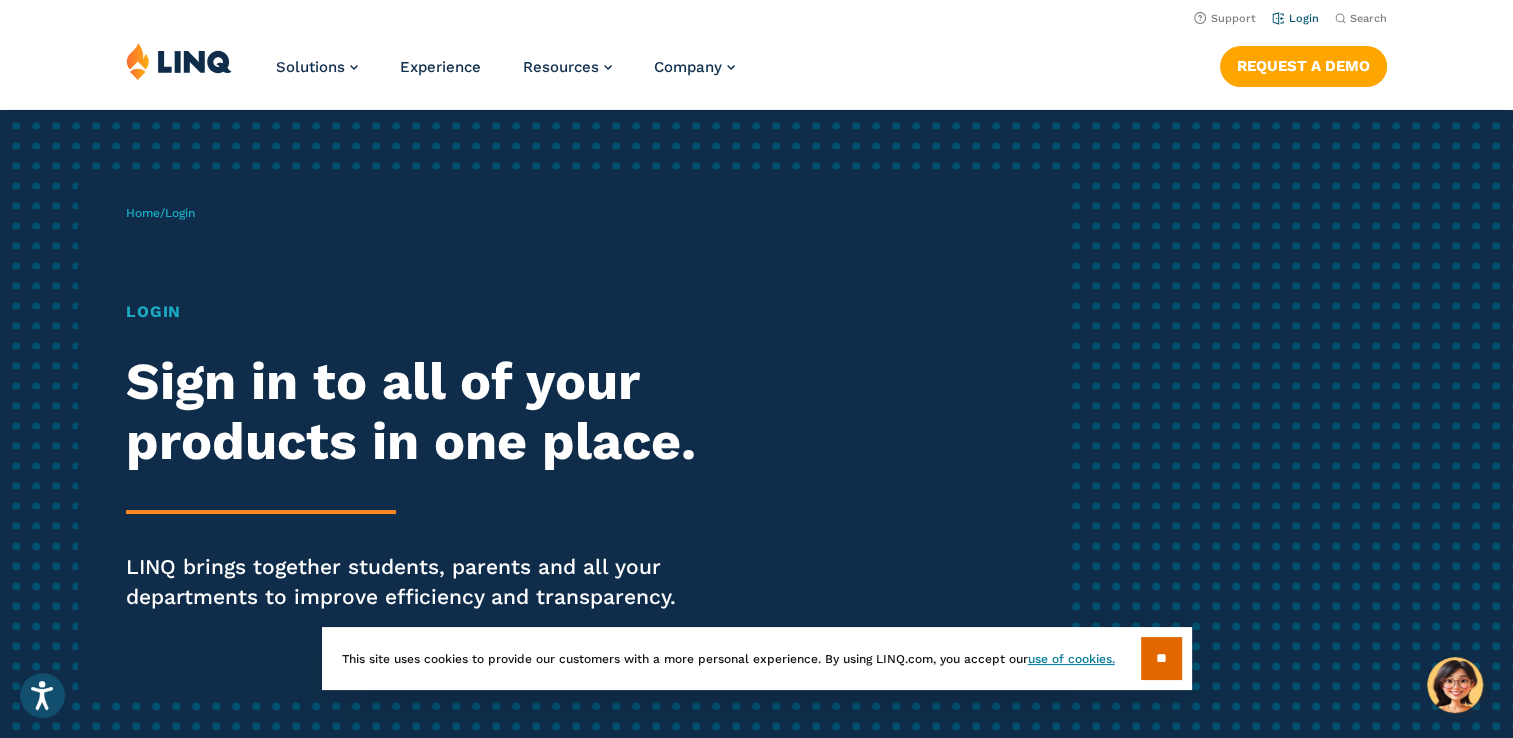 click on "Login" at bounding box center (1295, 18) 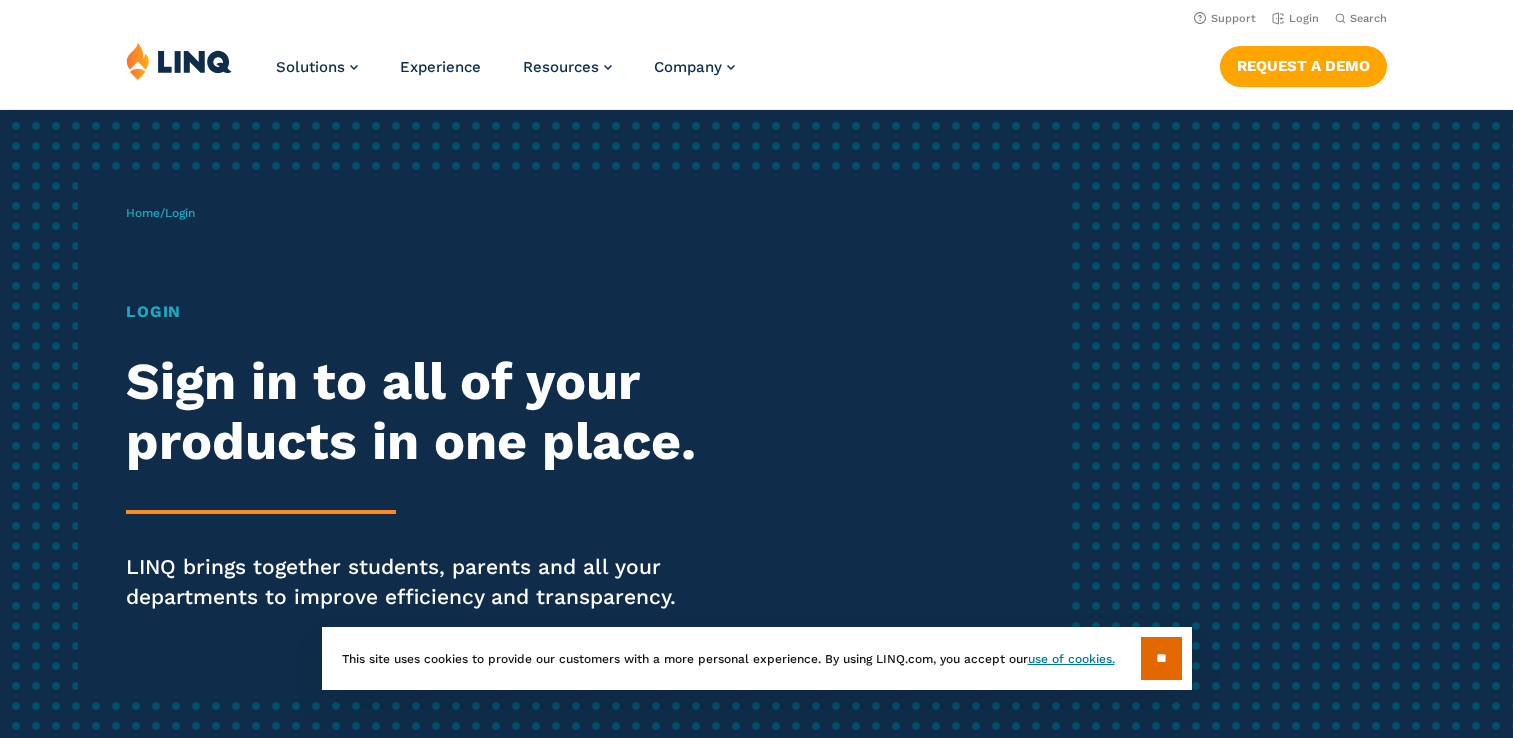 scroll, scrollTop: 0, scrollLeft: 0, axis: both 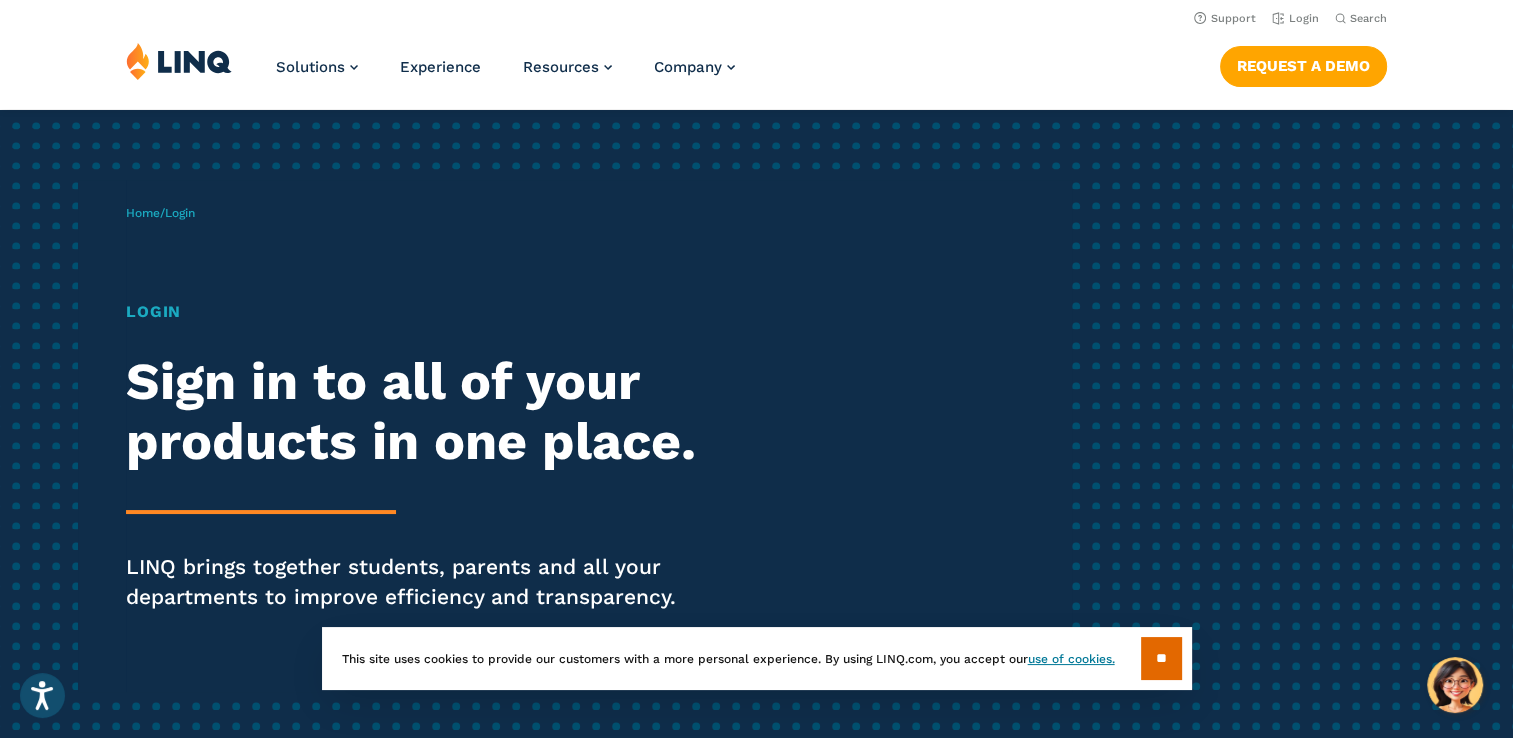 click on "Login" at bounding box center (417, 312) 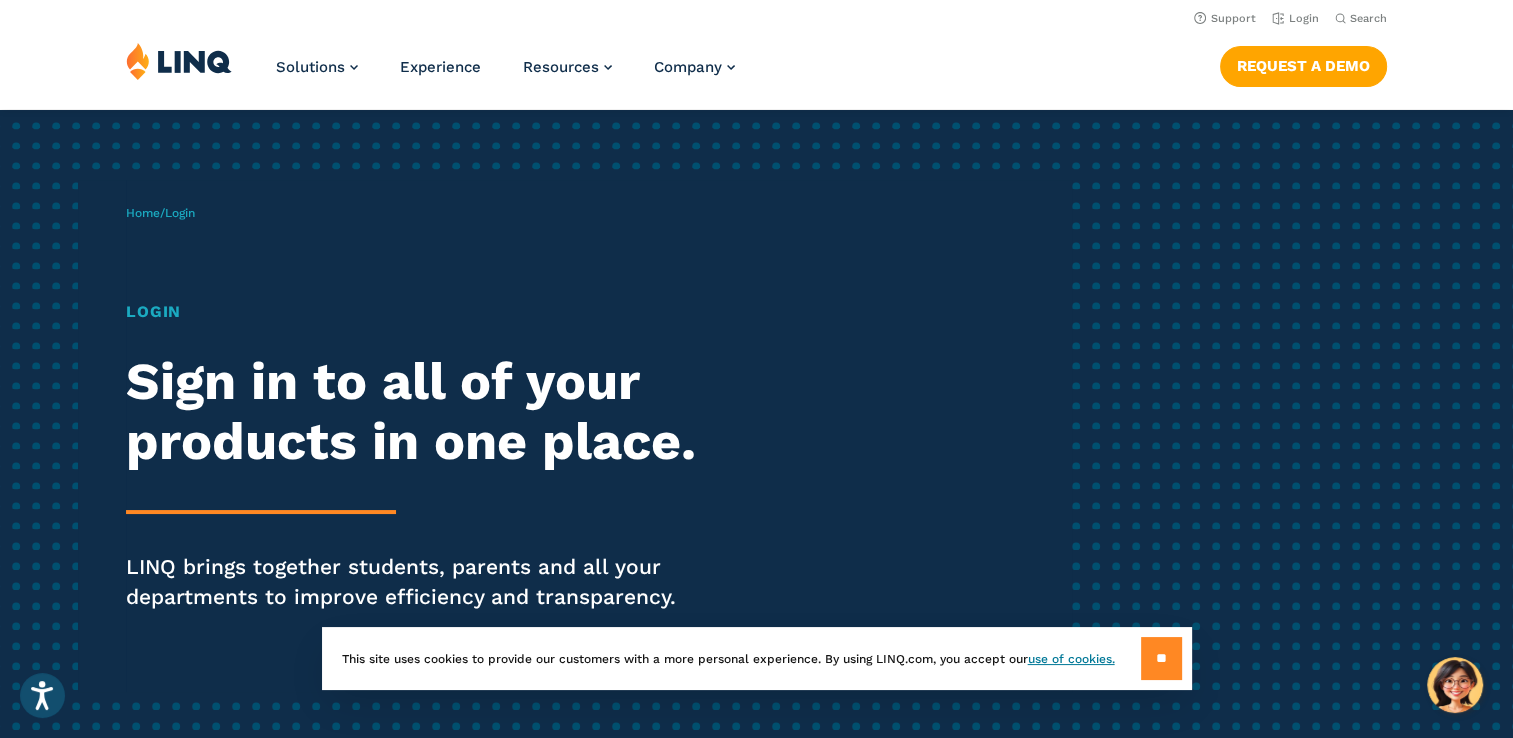 click on "**" at bounding box center [1161, 658] 